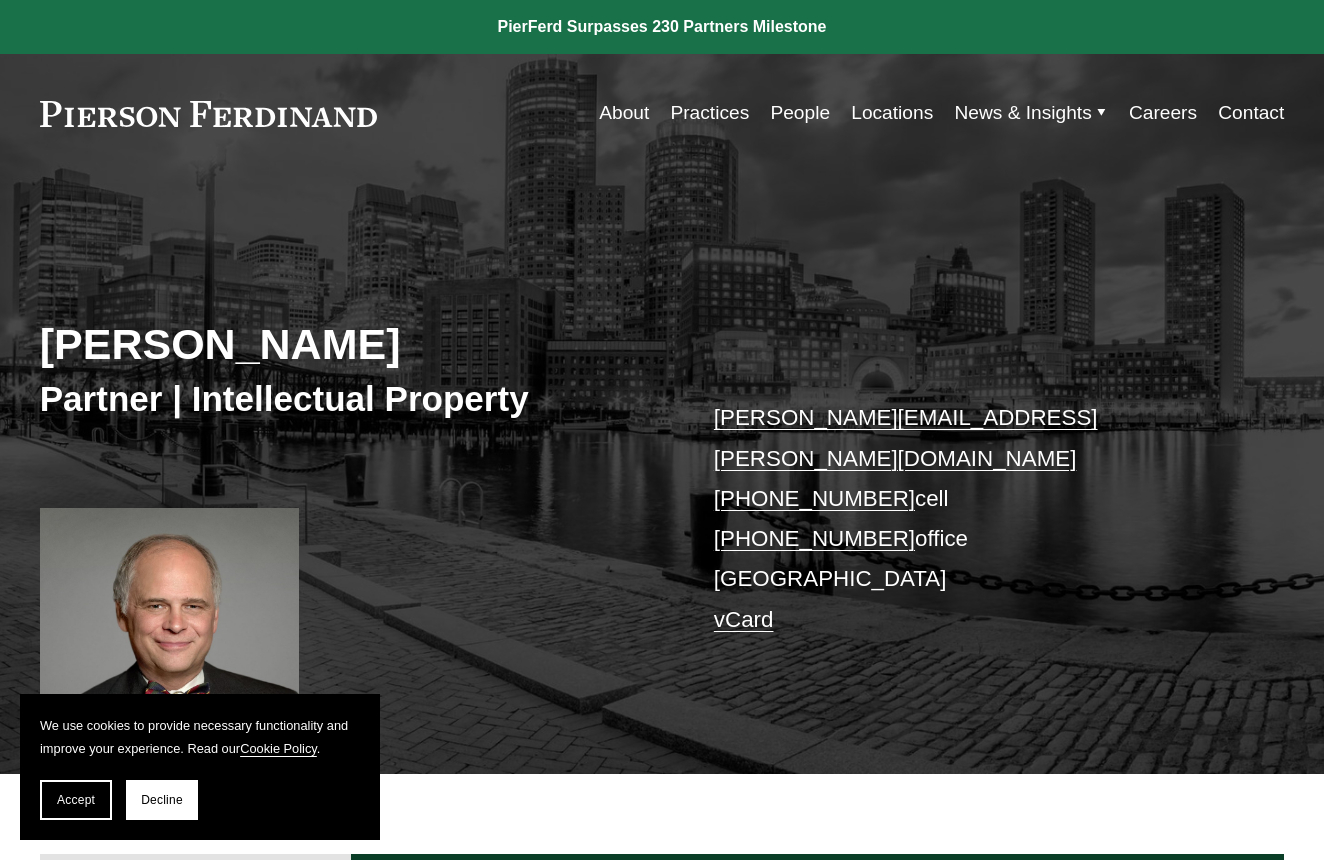 scroll, scrollTop: 0, scrollLeft: 0, axis: both 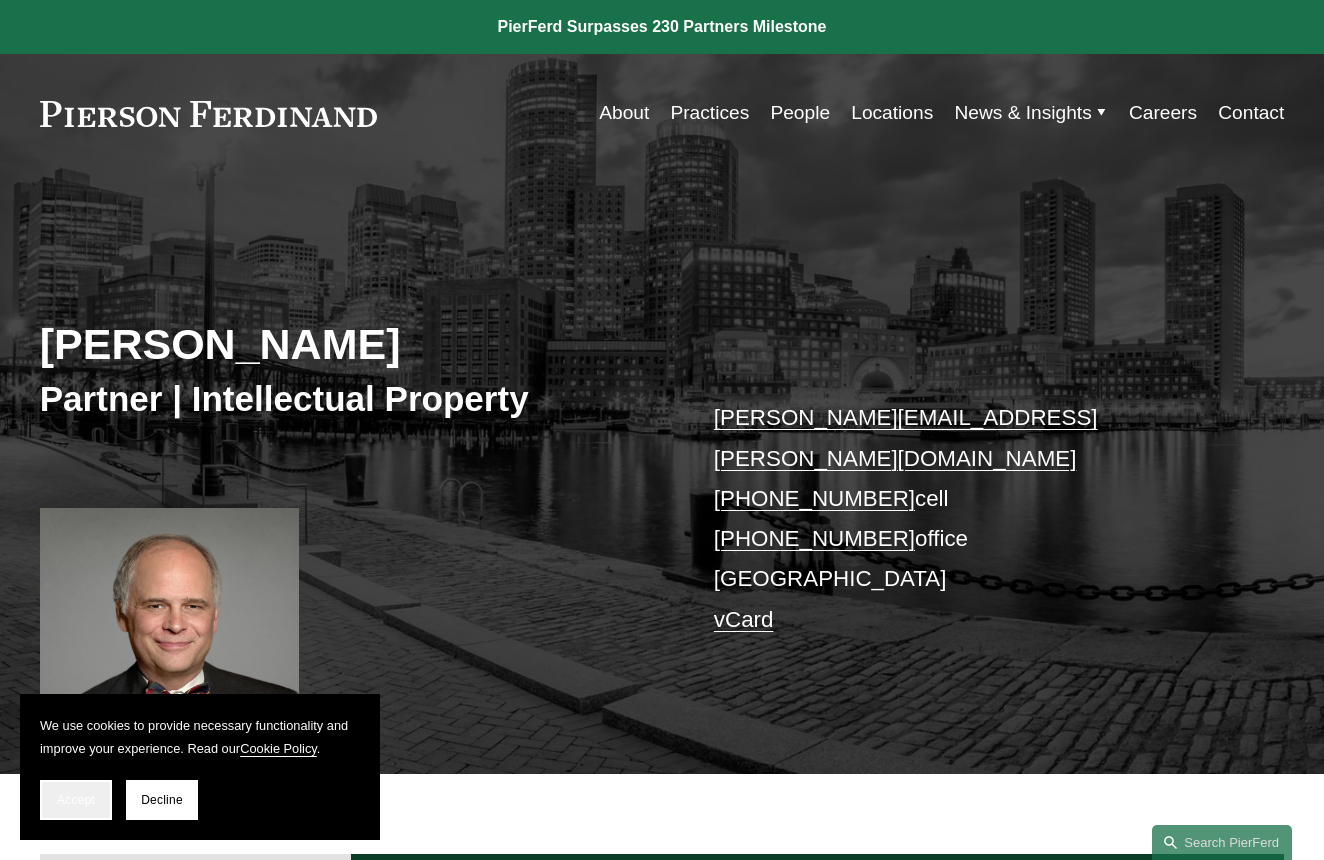 click on "Accept" at bounding box center (76, 800) 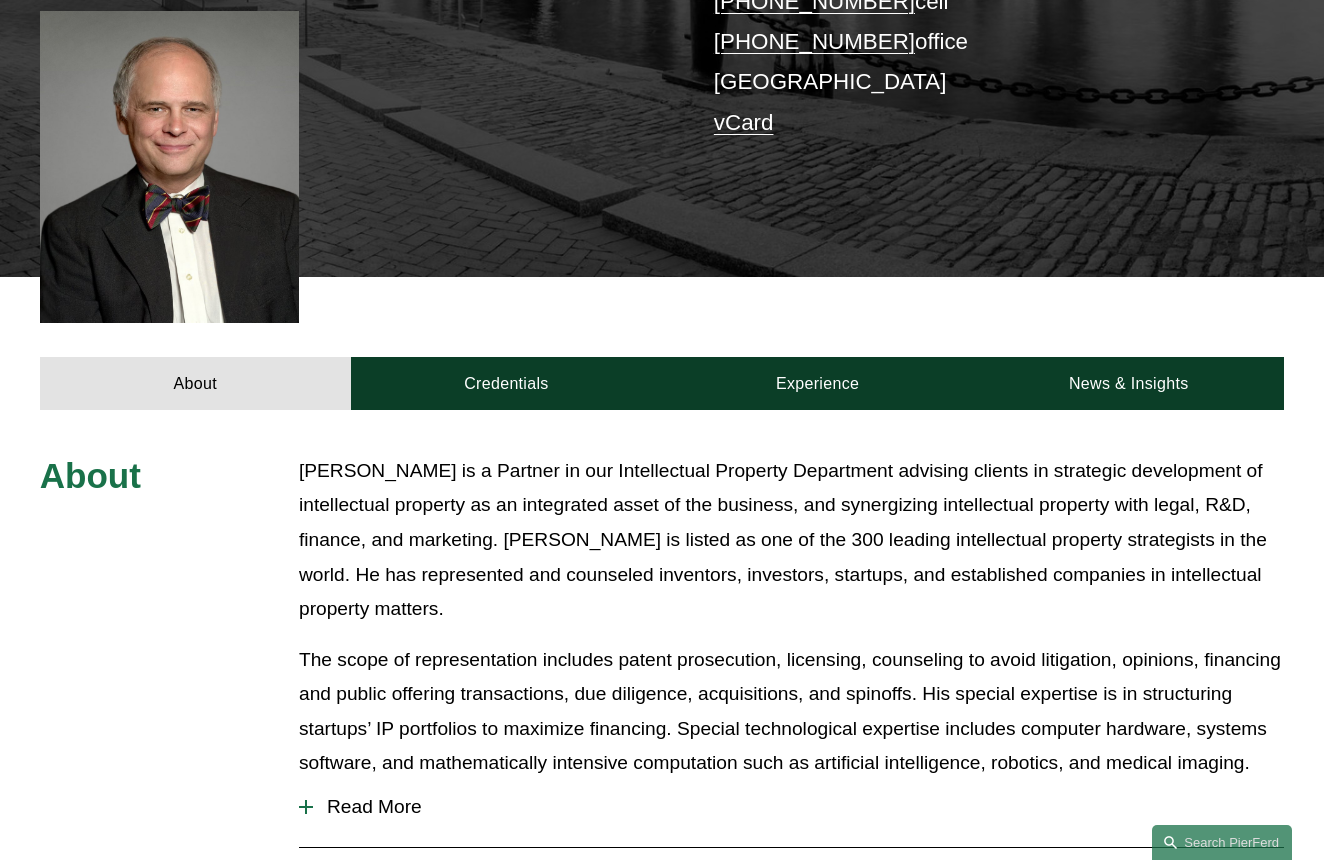 scroll, scrollTop: 477, scrollLeft: 0, axis: vertical 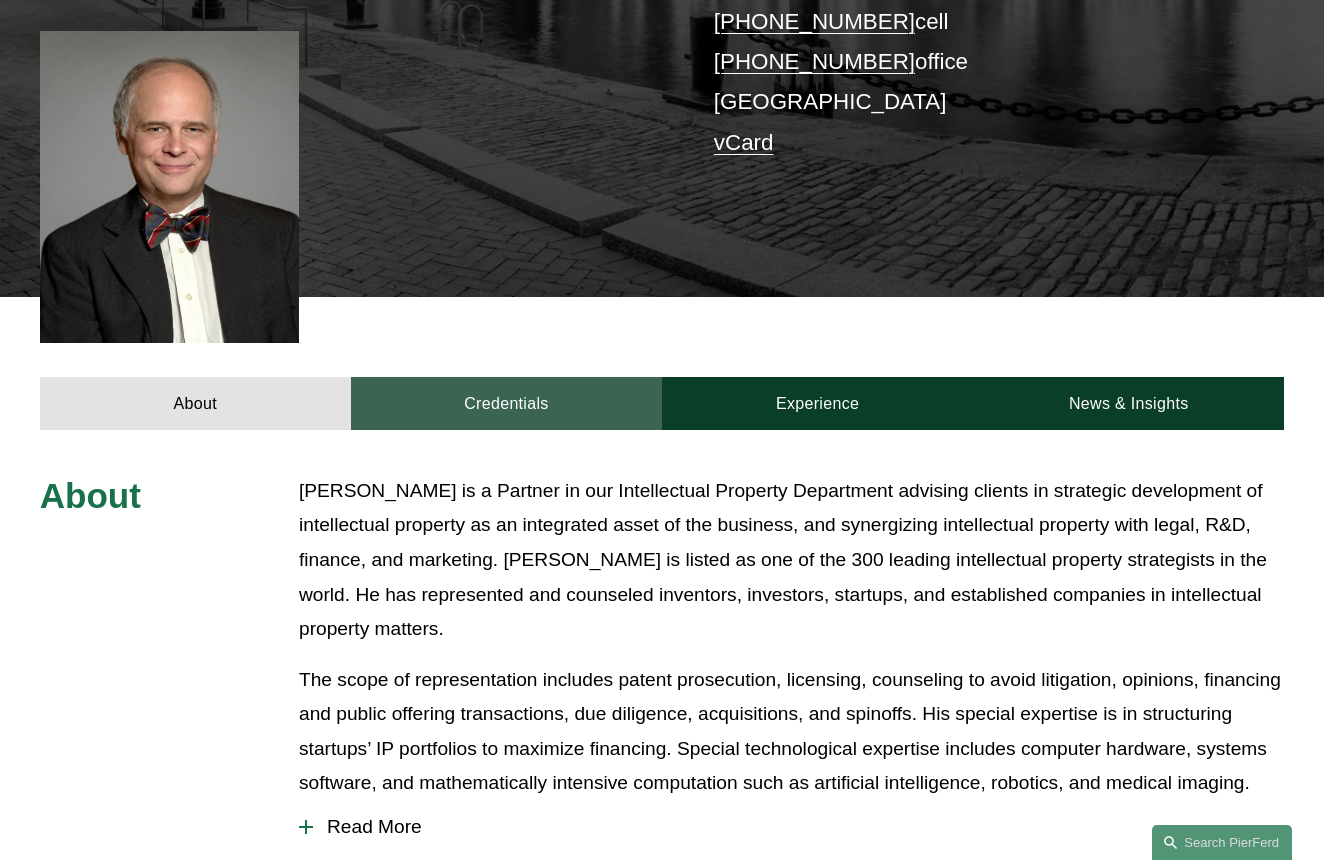 click on "Credentials" at bounding box center (506, 404) 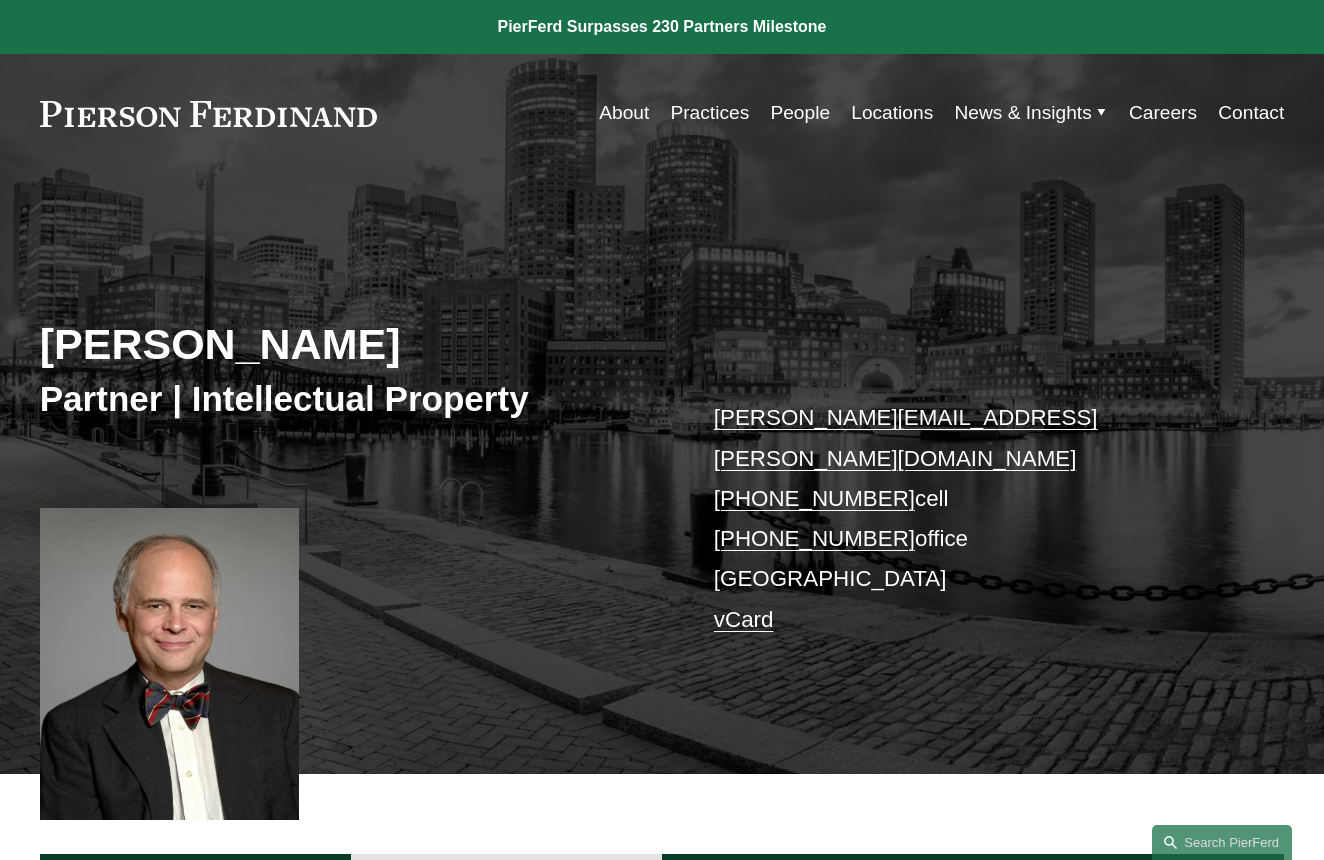scroll, scrollTop: 0, scrollLeft: 0, axis: both 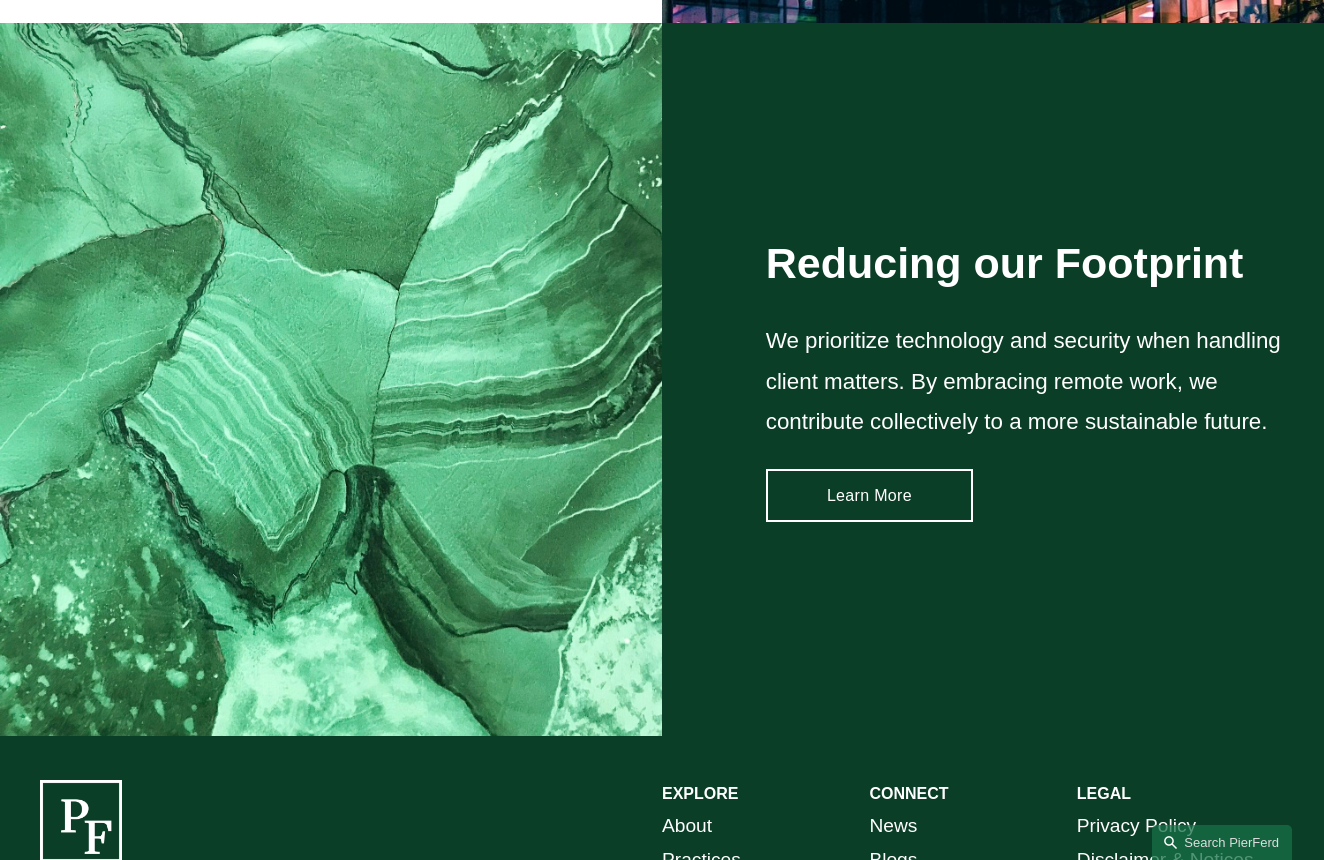 click on "Learn More" at bounding box center [869, 496] 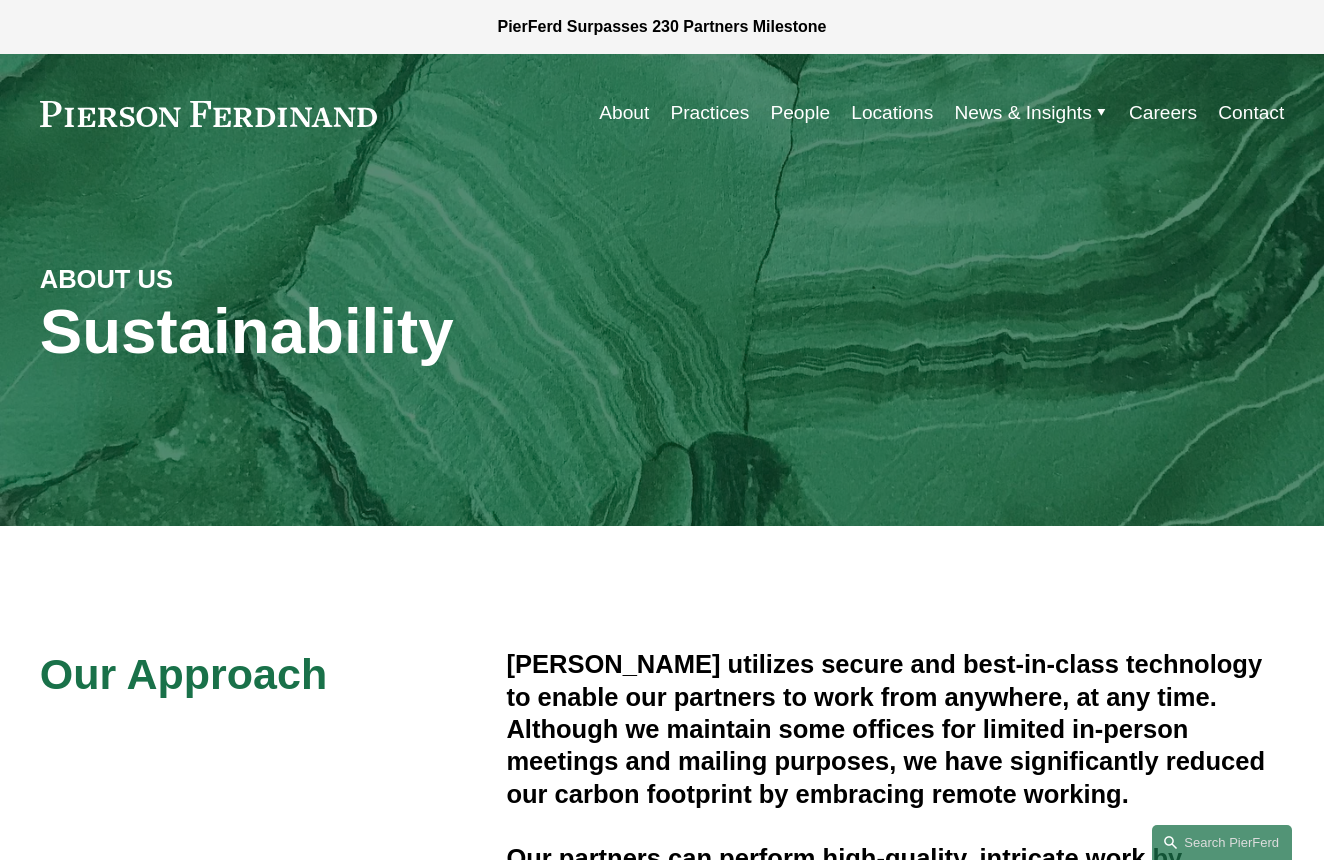scroll, scrollTop: 0, scrollLeft: 0, axis: both 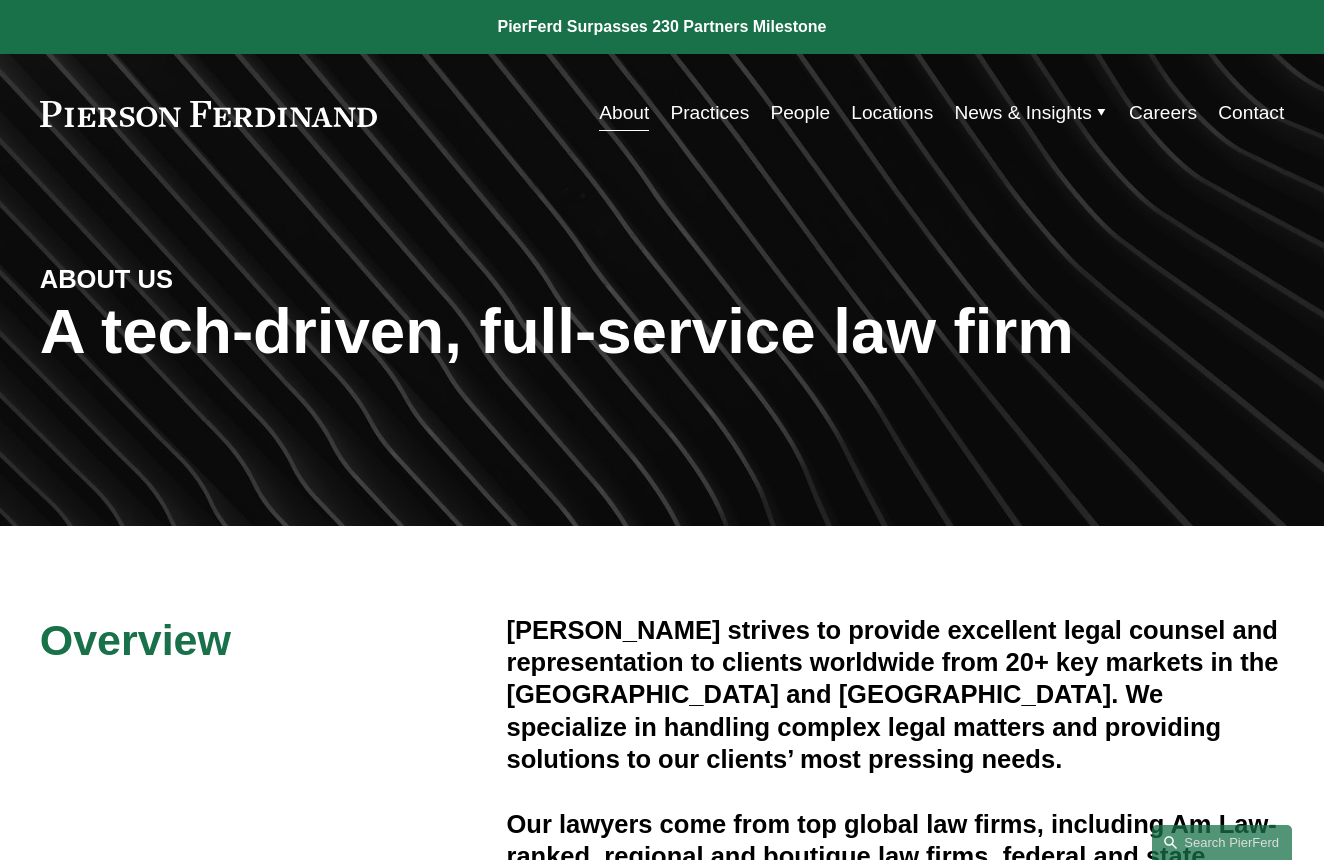 click on "Practices" at bounding box center [709, 113] 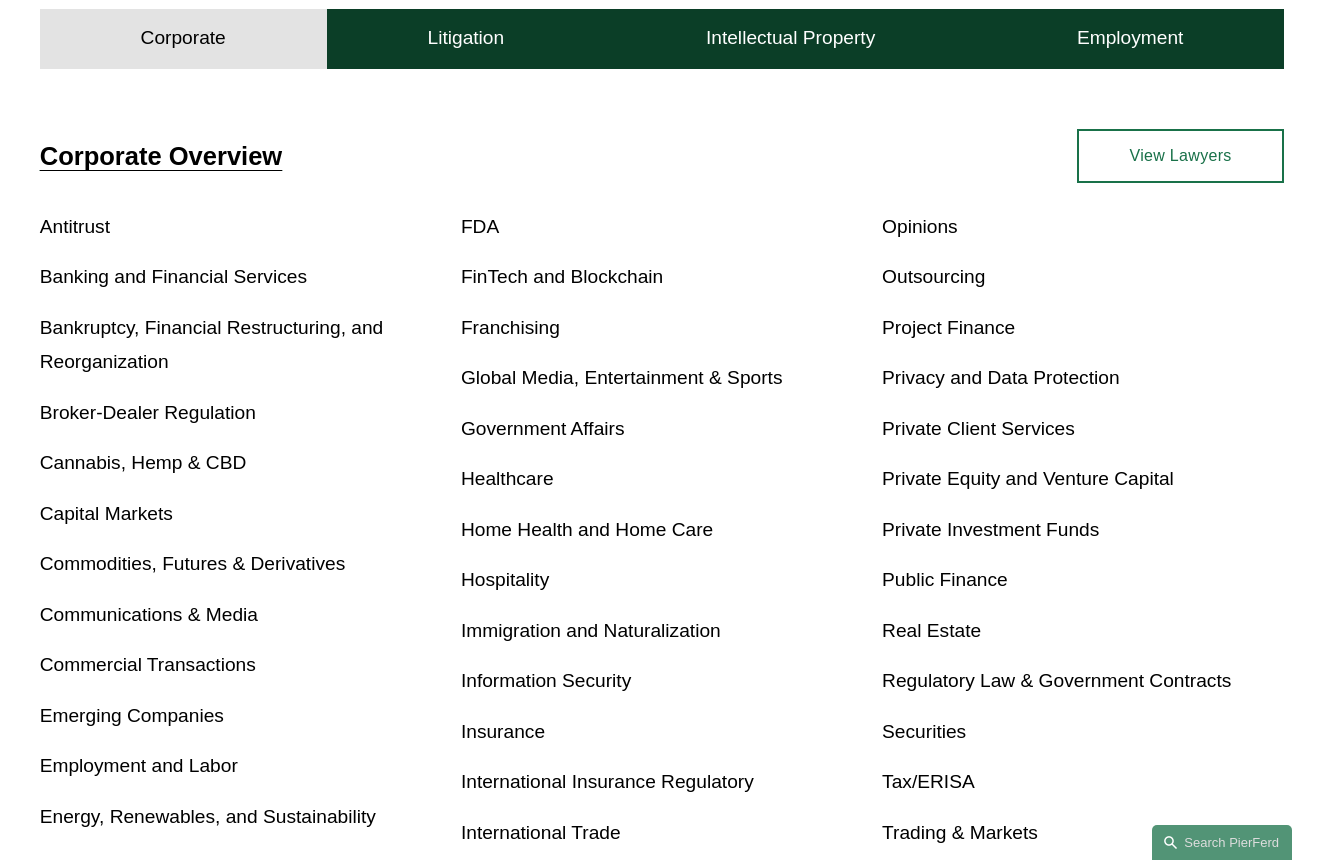 scroll, scrollTop: 607, scrollLeft: 0, axis: vertical 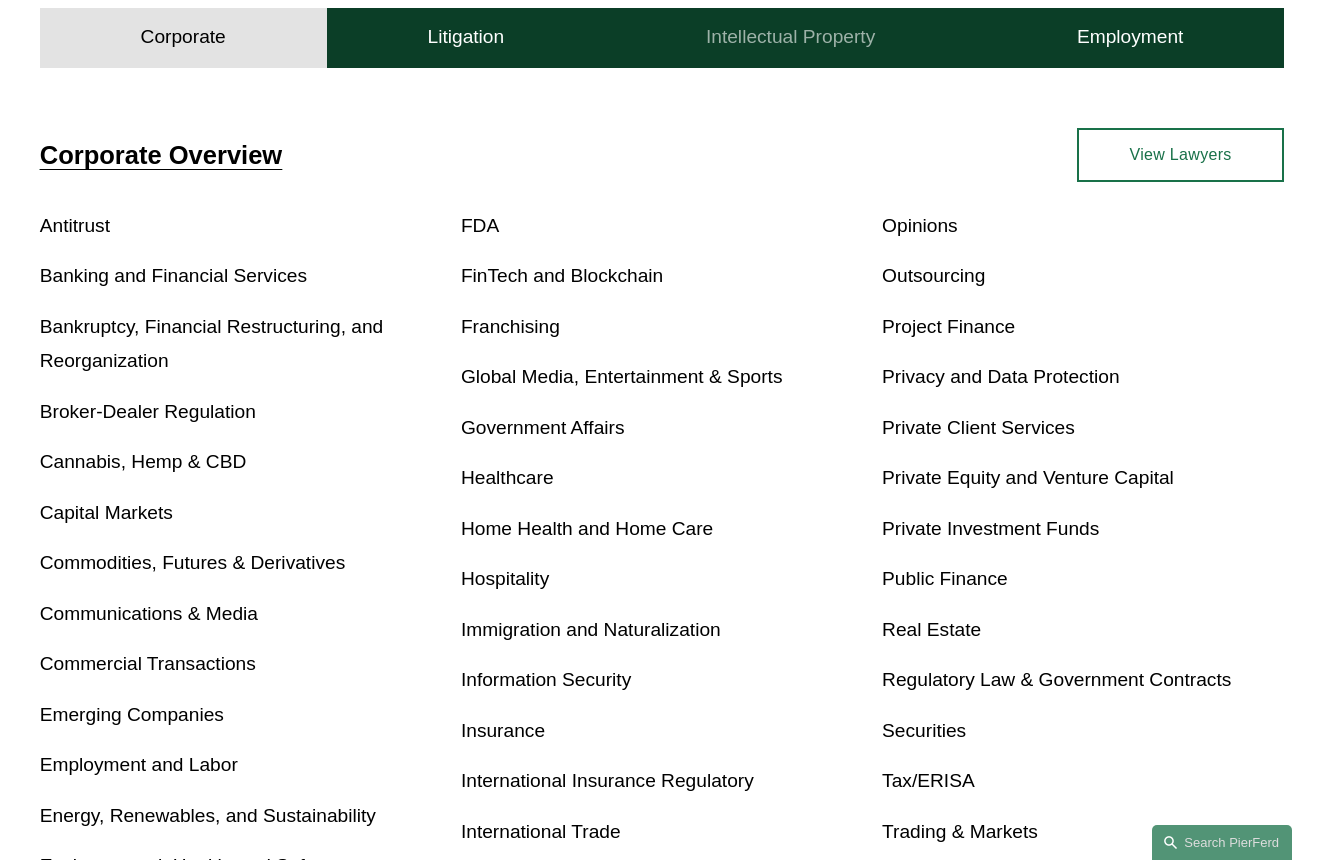 click on "Intellectual Property" at bounding box center (790, 38) 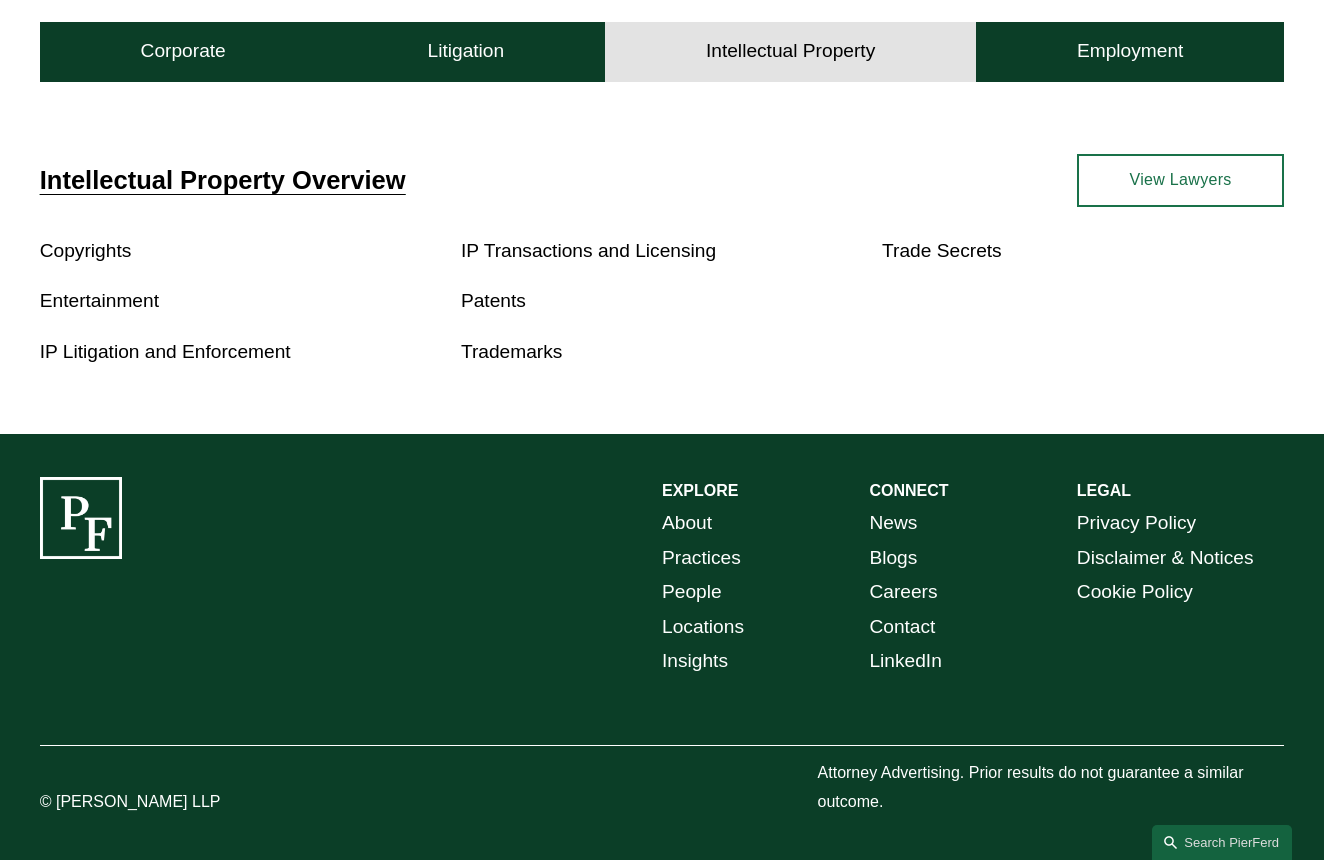 scroll, scrollTop: 588, scrollLeft: 0, axis: vertical 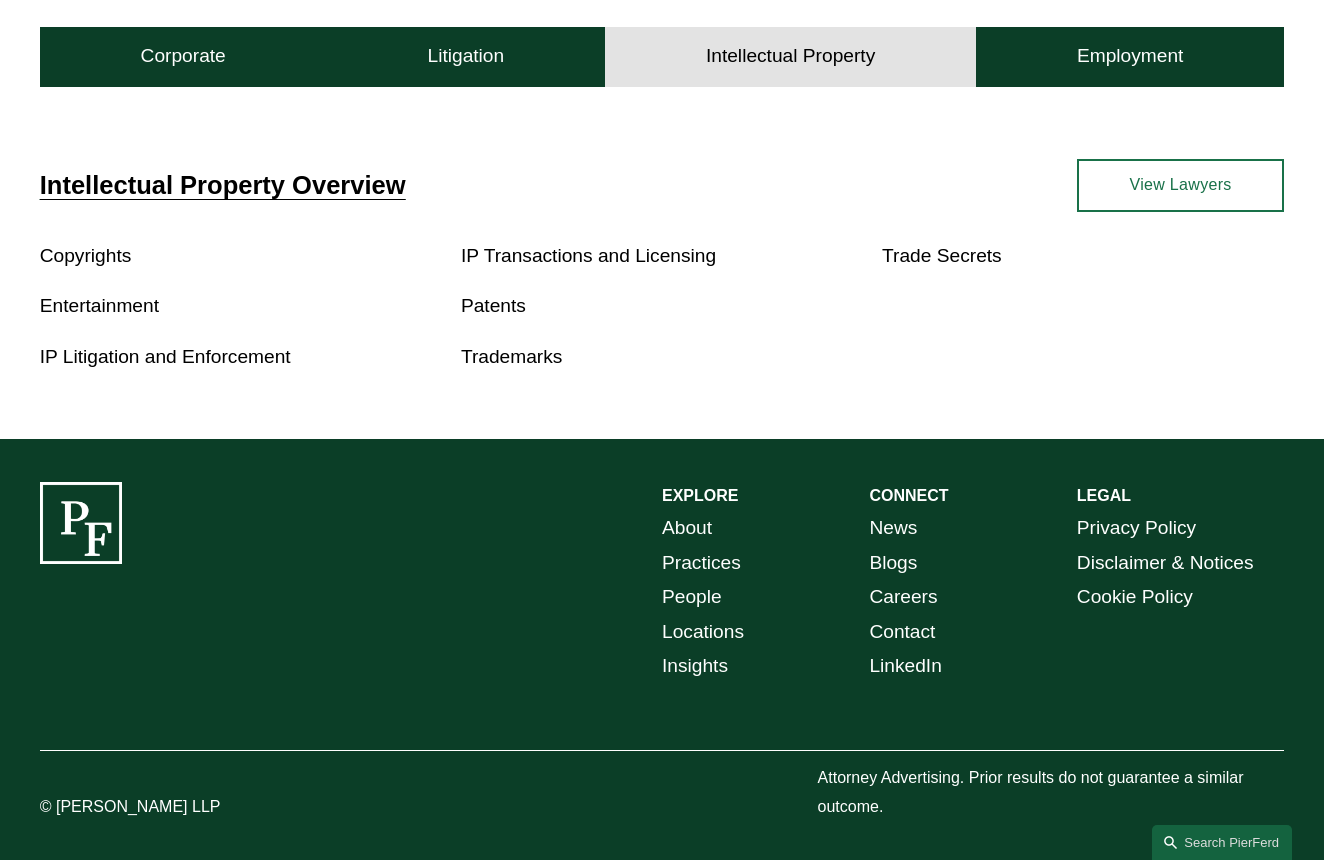click on "Patents" at bounding box center [493, 305] 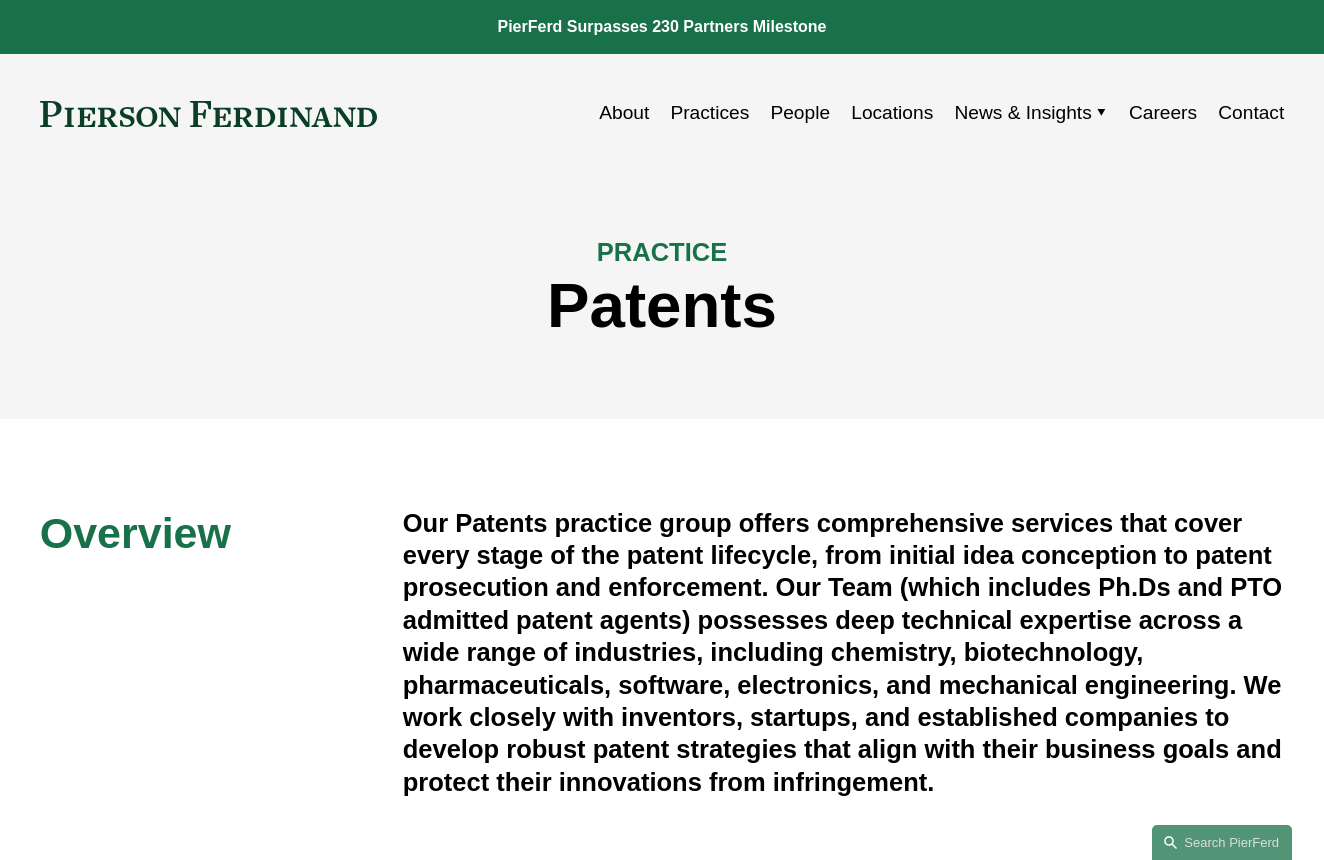 scroll, scrollTop: 0, scrollLeft: 0, axis: both 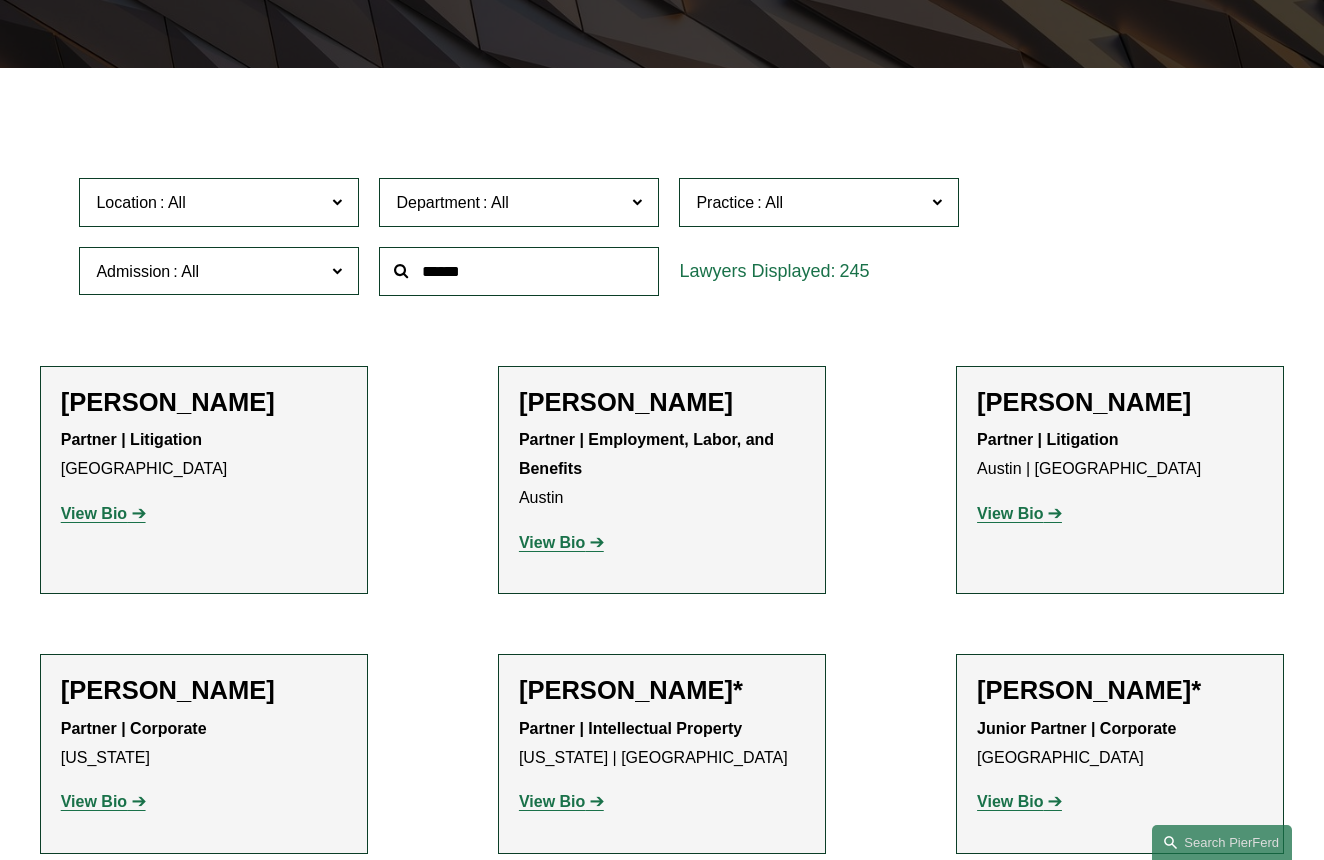 click 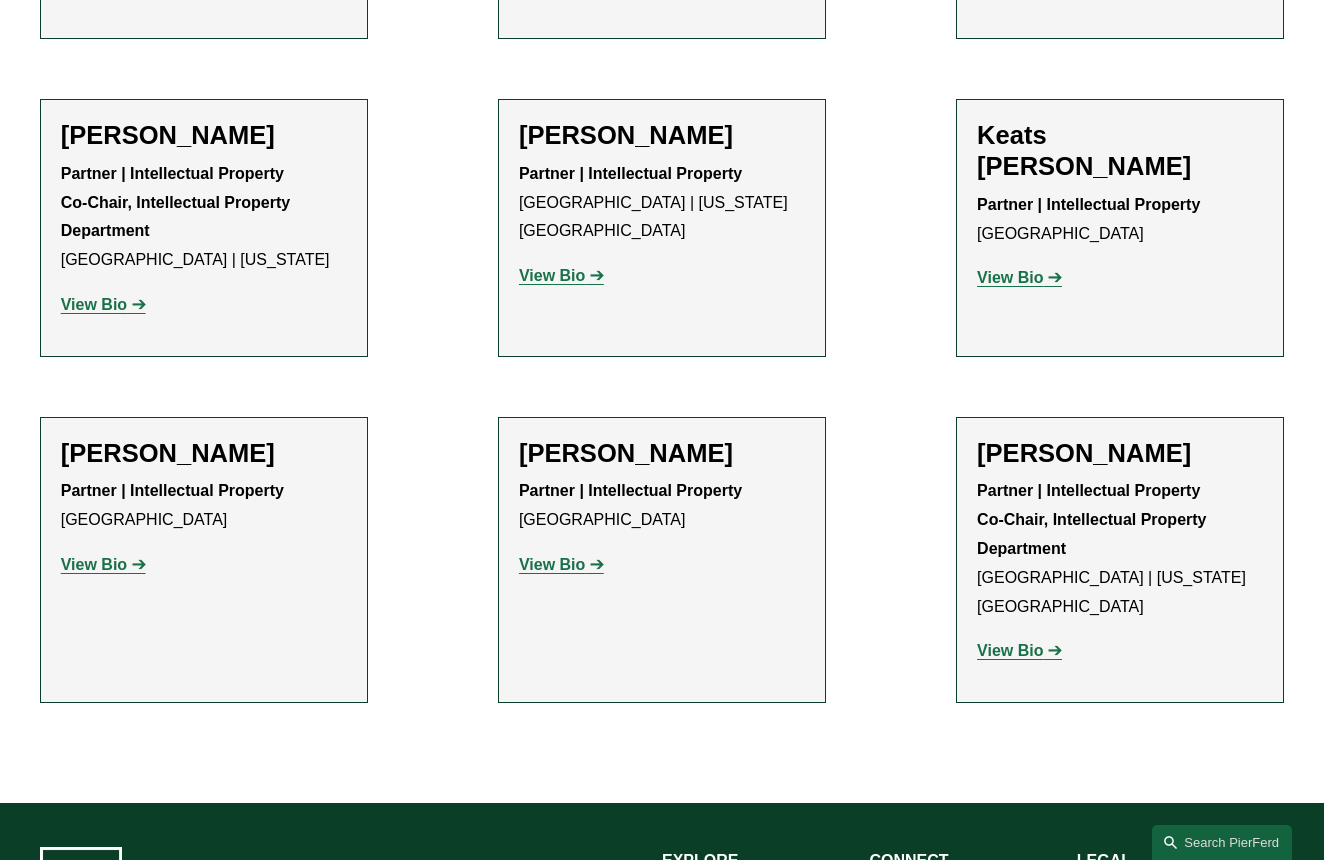 scroll, scrollTop: 1464, scrollLeft: 0, axis: vertical 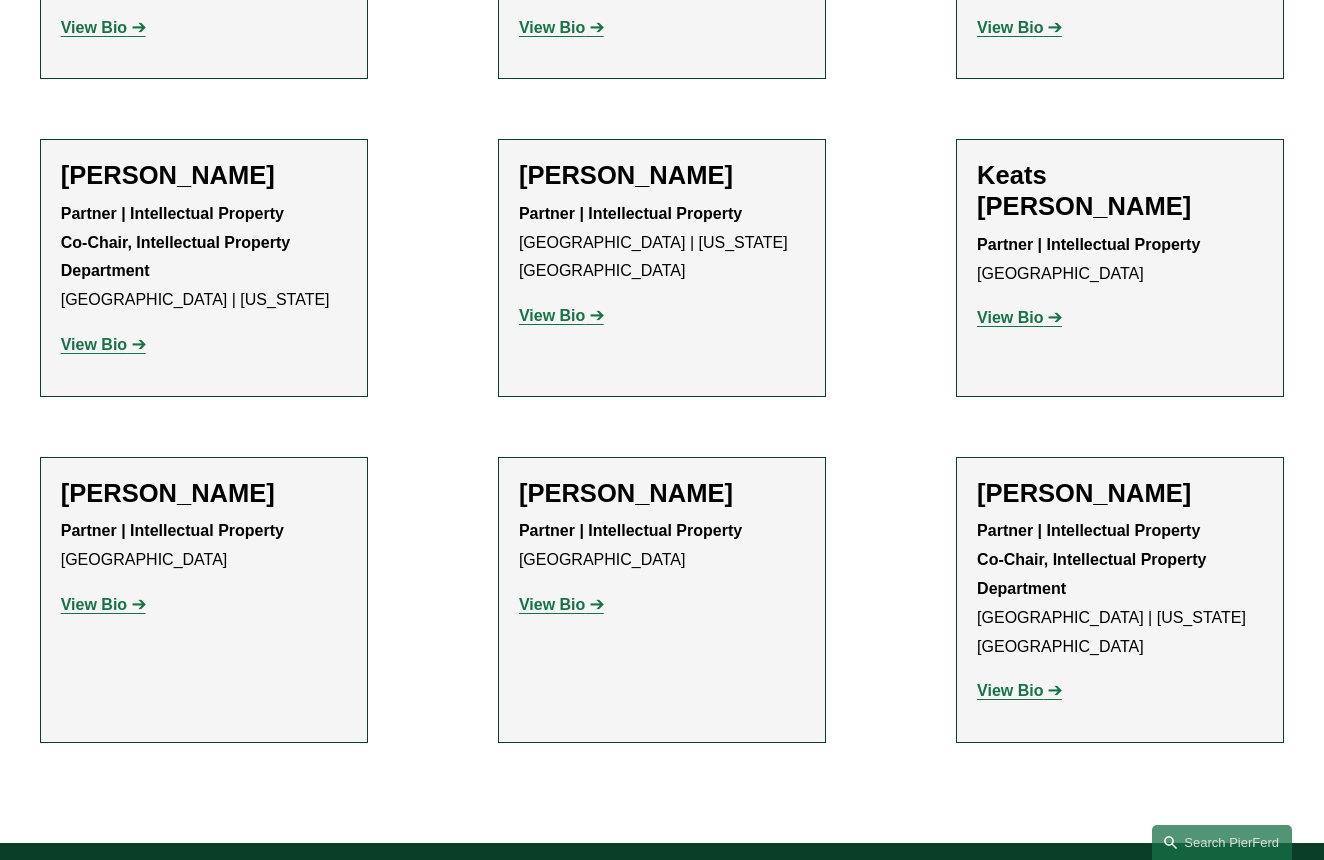 click on "View Bio" 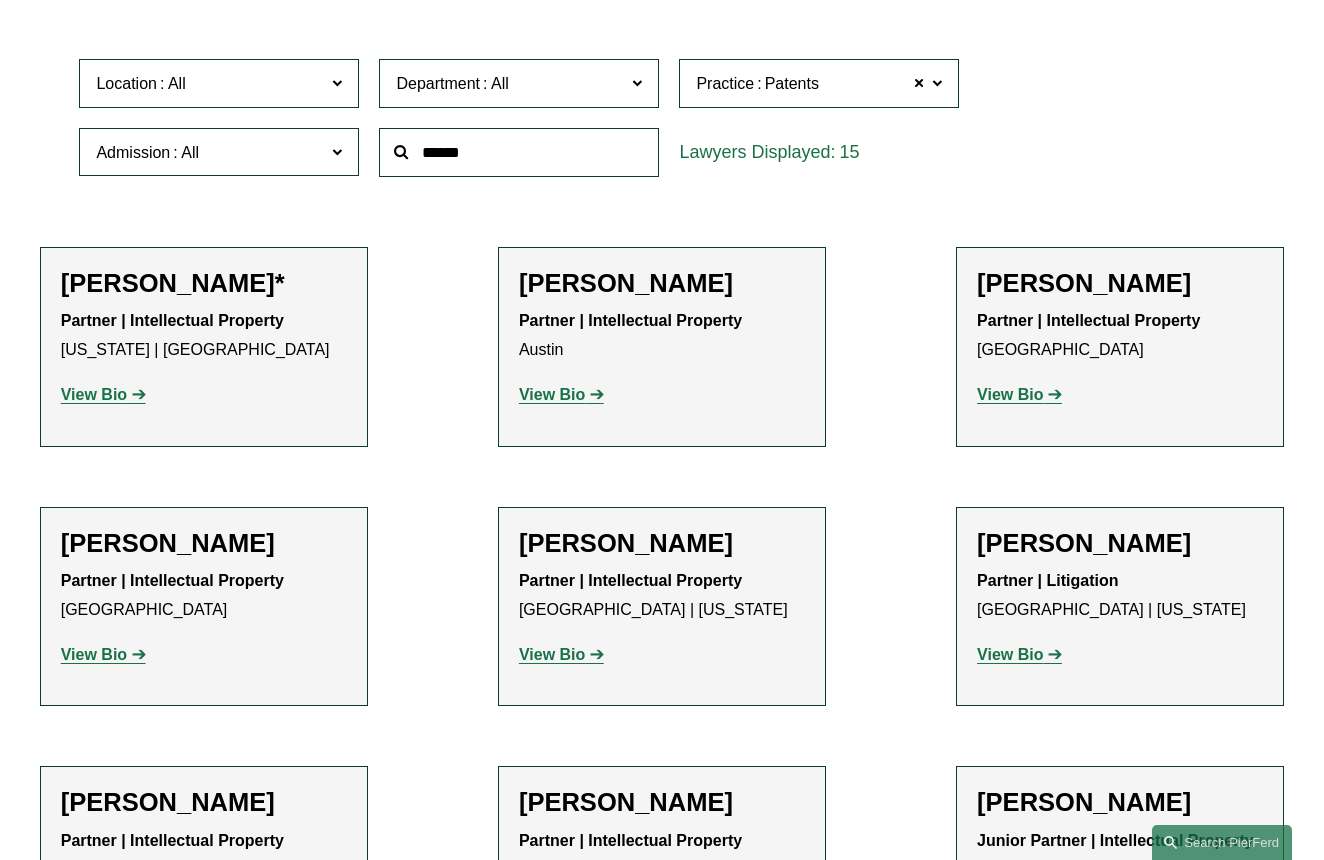 scroll, scrollTop: 605, scrollLeft: 0, axis: vertical 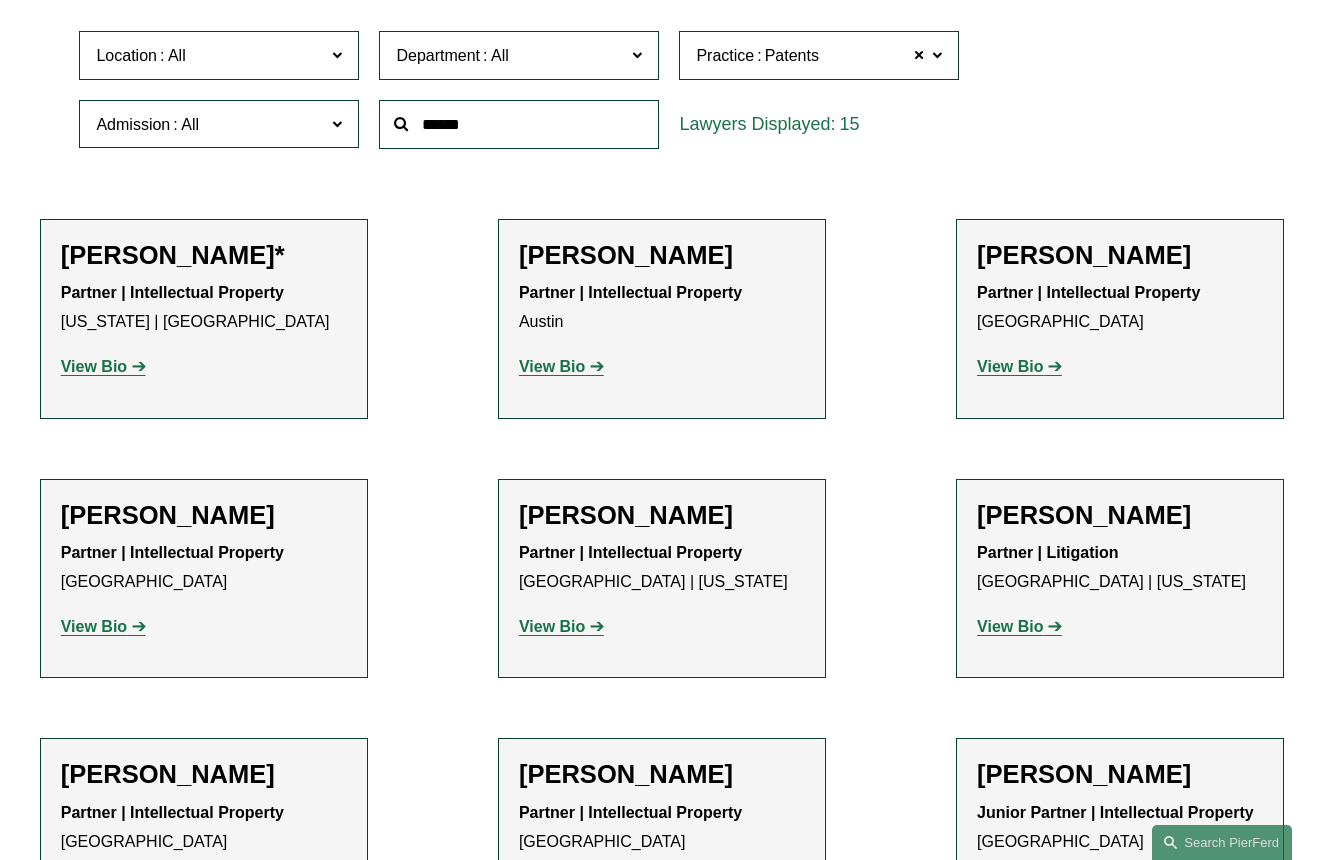 click on "View Bio" 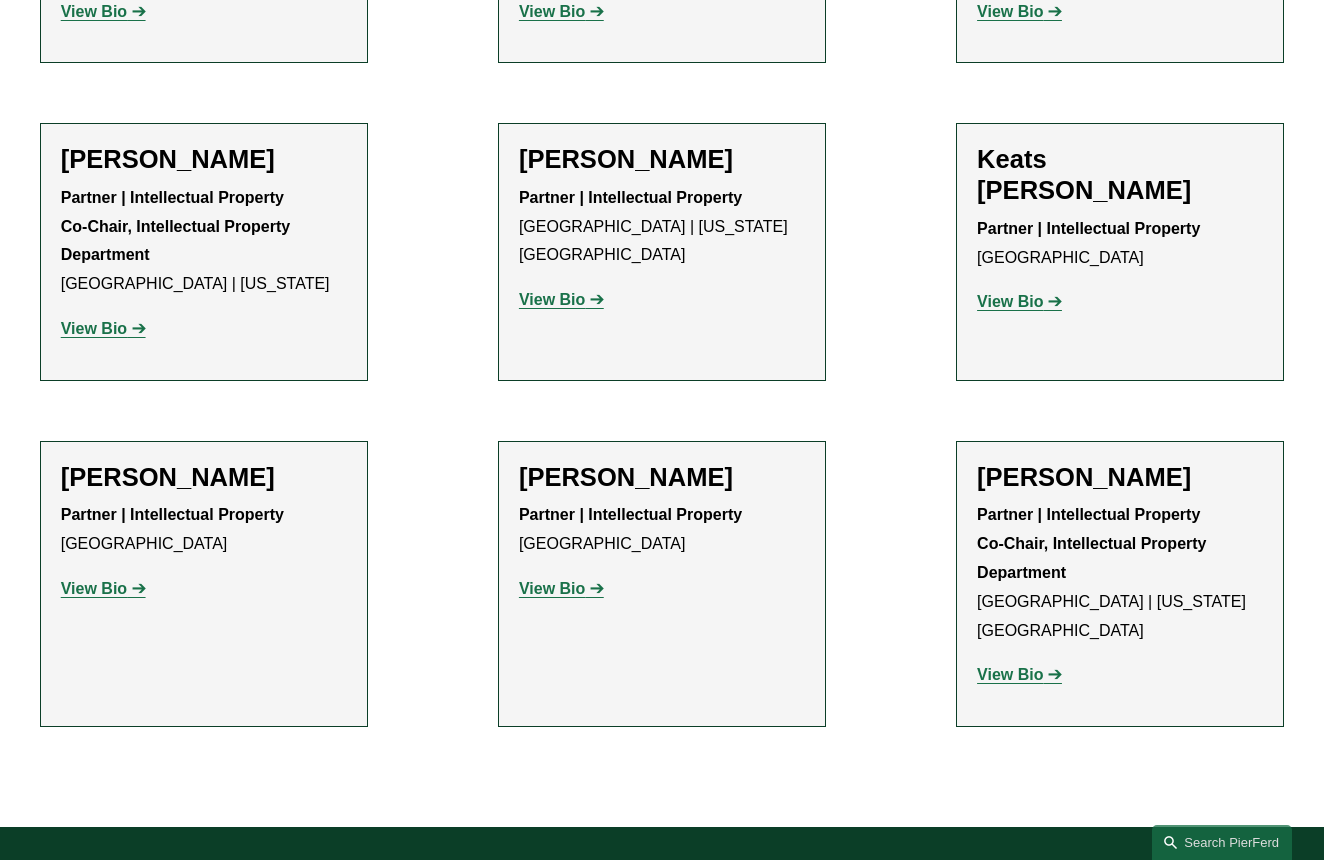 scroll, scrollTop: 1484, scrollLeft: 0, axis: vertical 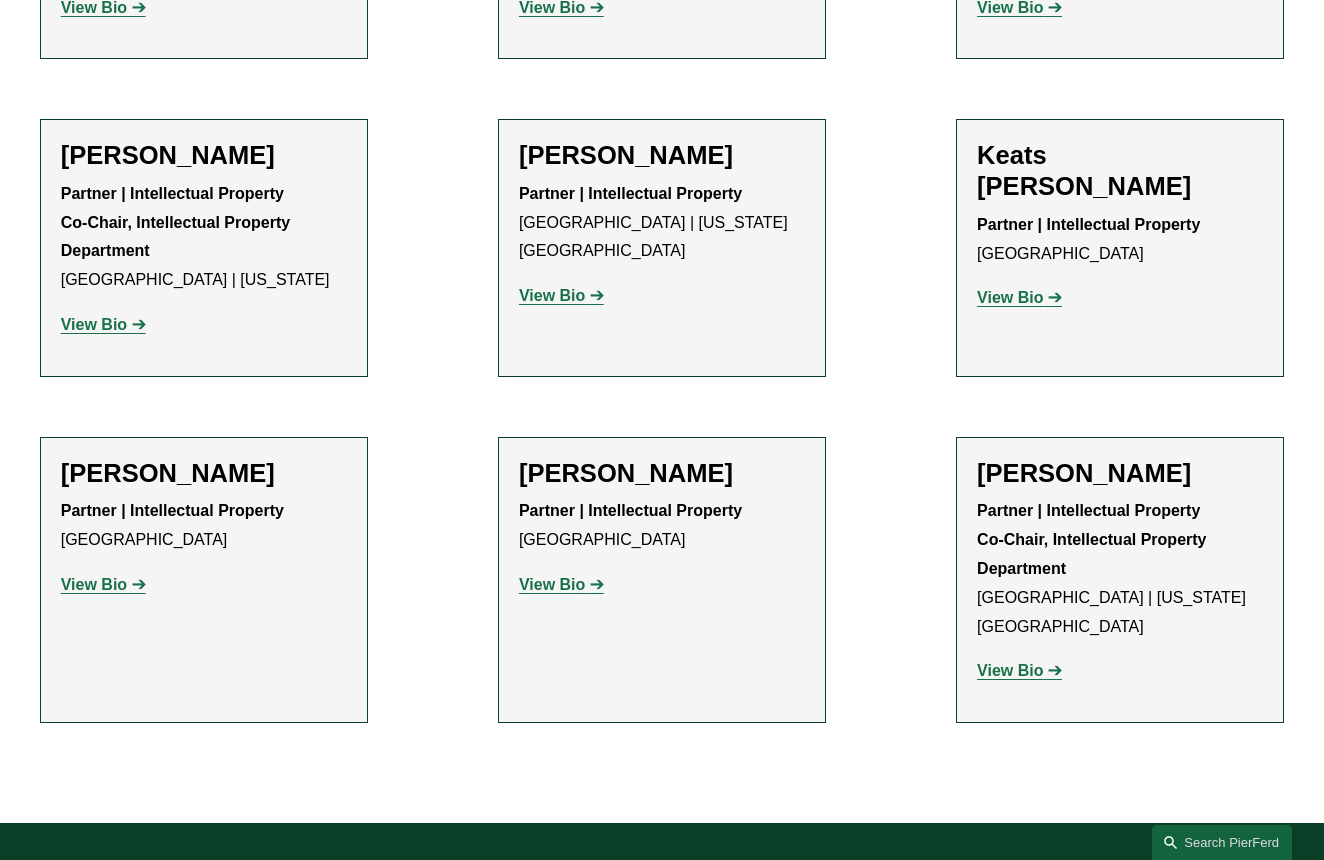 click on "View Bio" 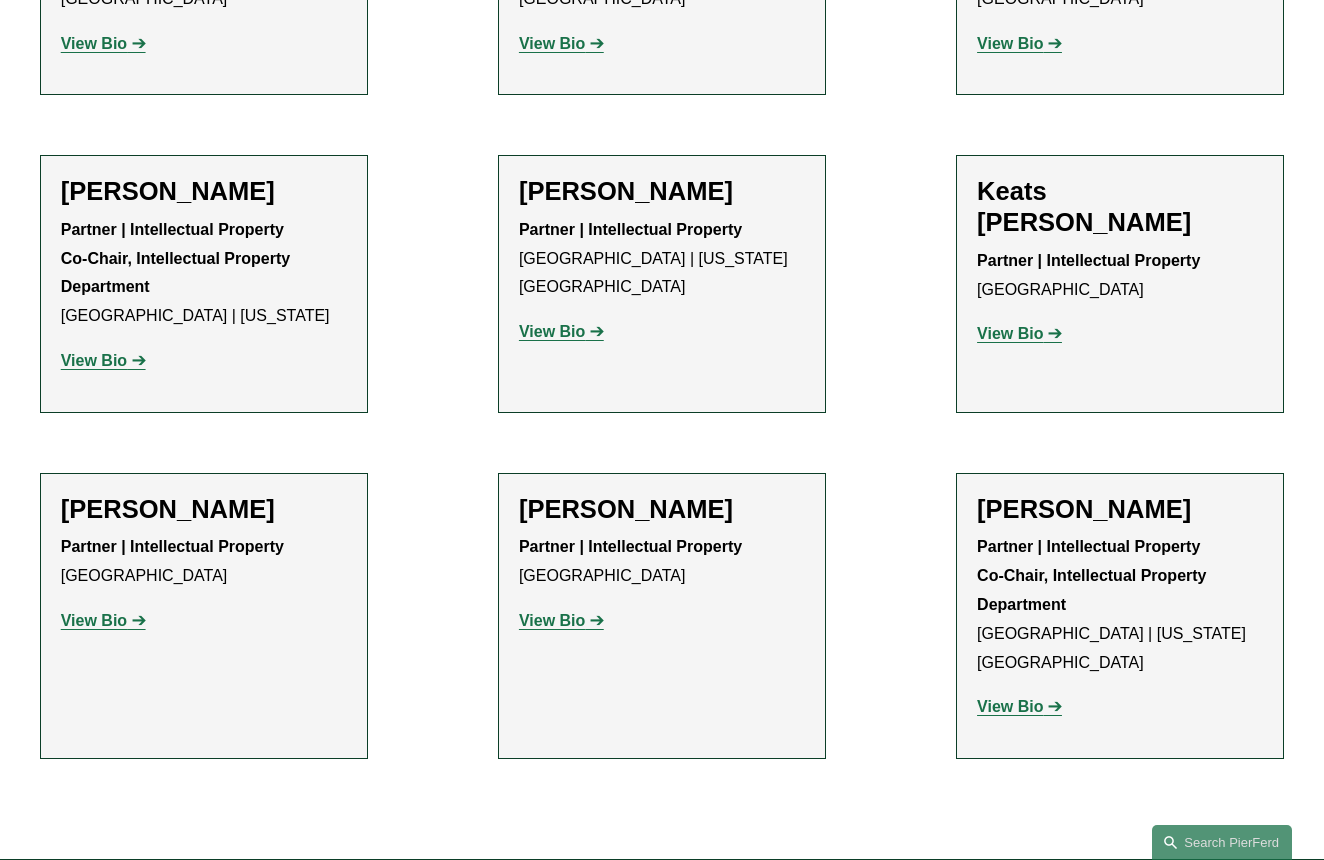 scroll, scrollTop: 1438, scrollLeft: 0, axis: vertical 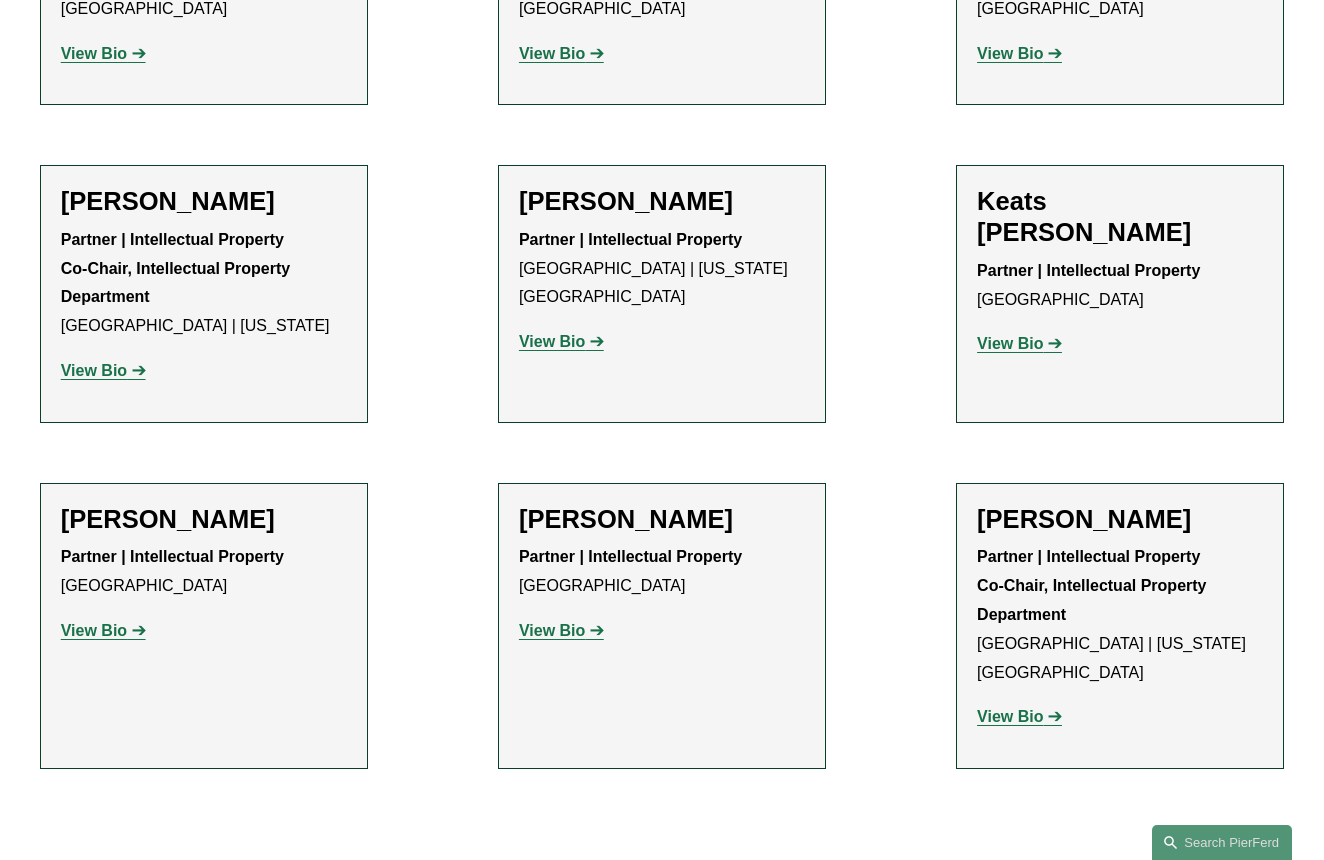 click on "View Bio" 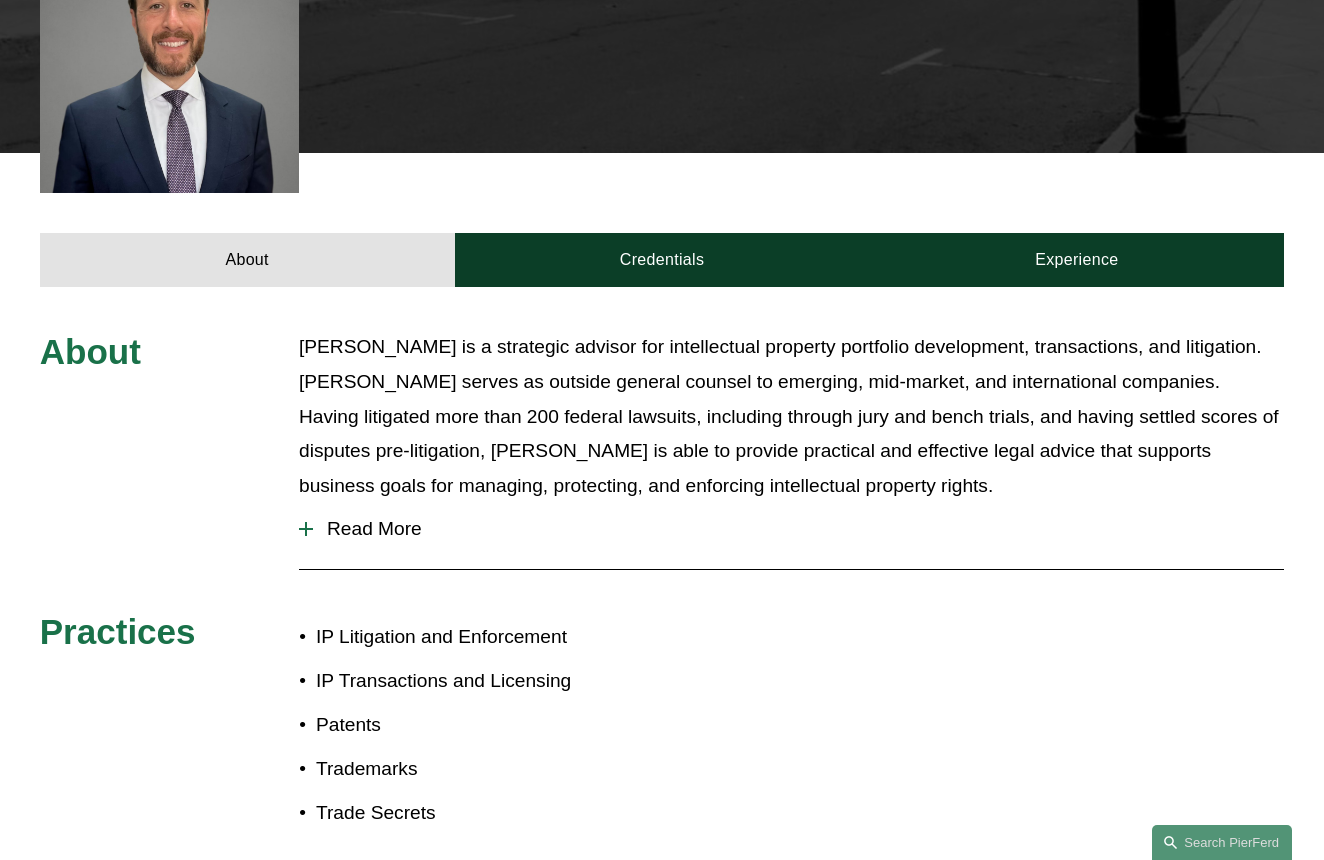 scroll, scrollTop: 696, scrollLeft: 0, axis: vertical 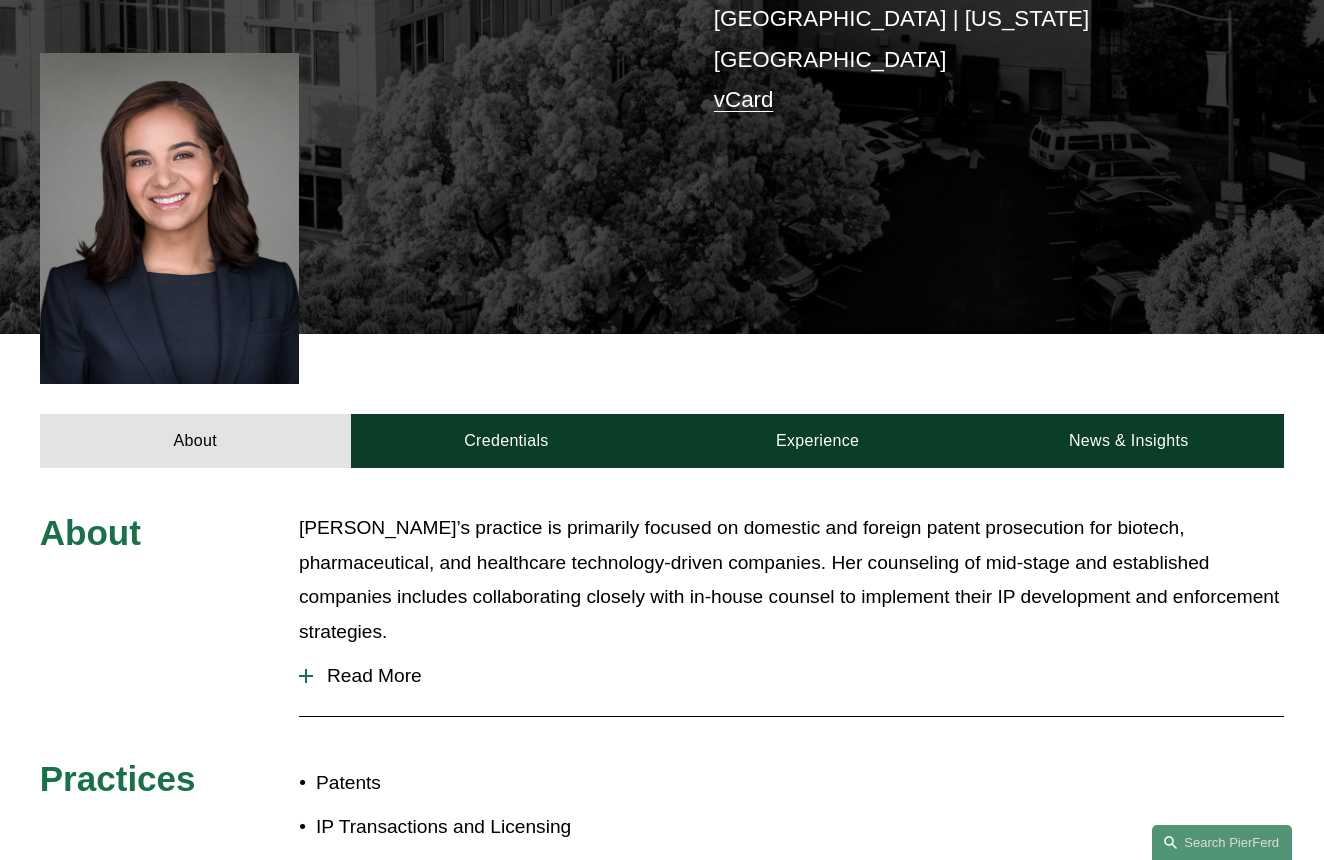 click on "Read More" at bounding box center (798, 676) 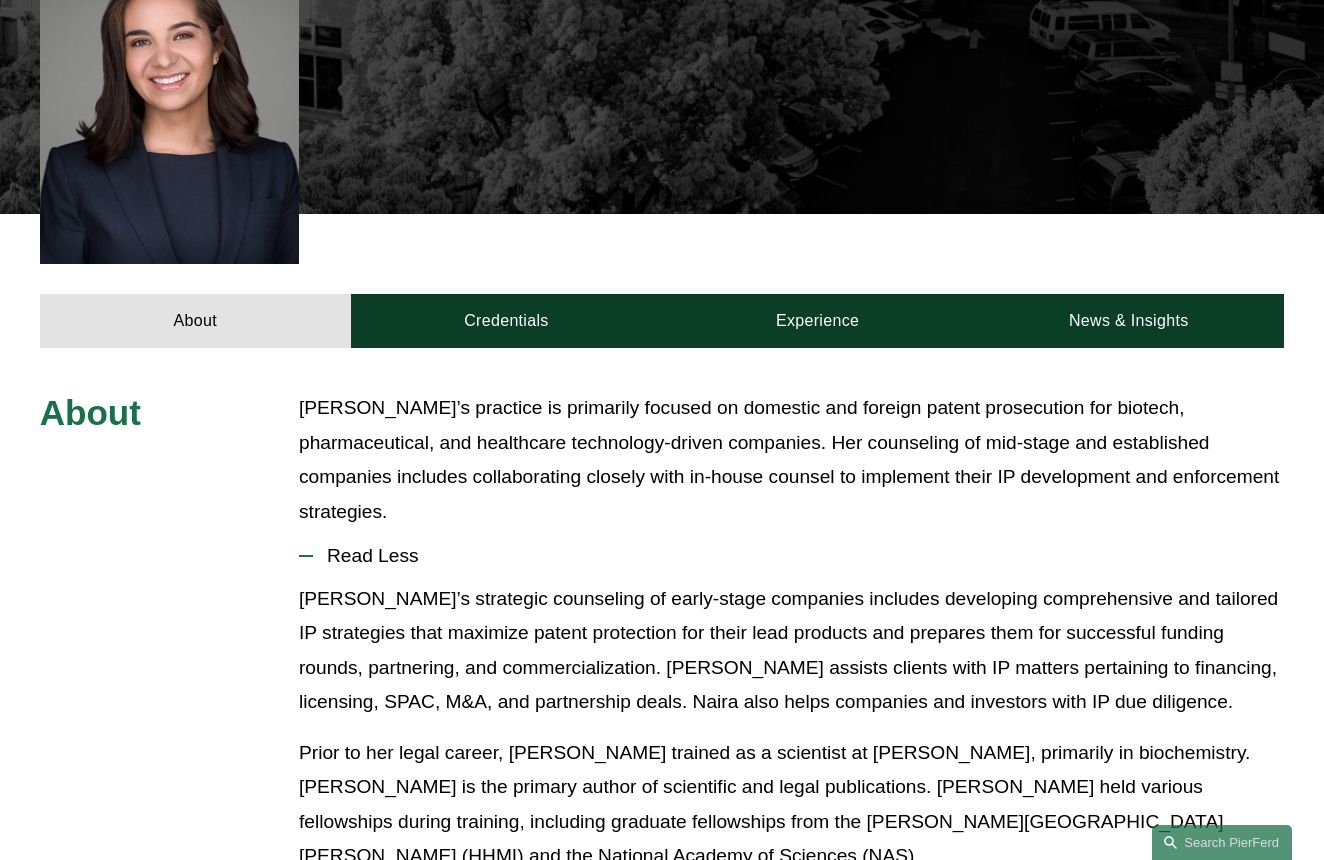 scroll, scrollTop: 663, scrollLeft: 0, axis: vertical 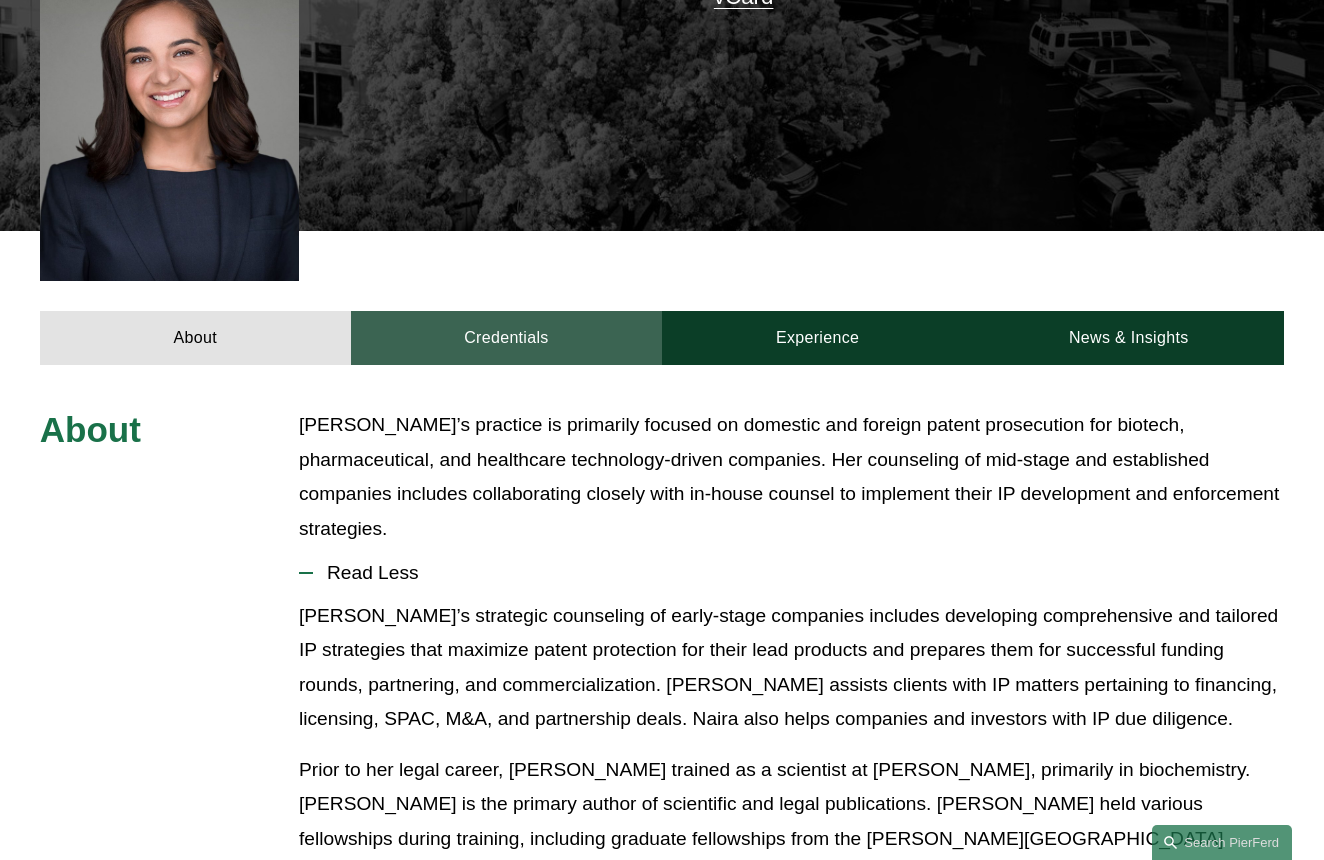 click on "Credentials" at bounding box center [506, 338] 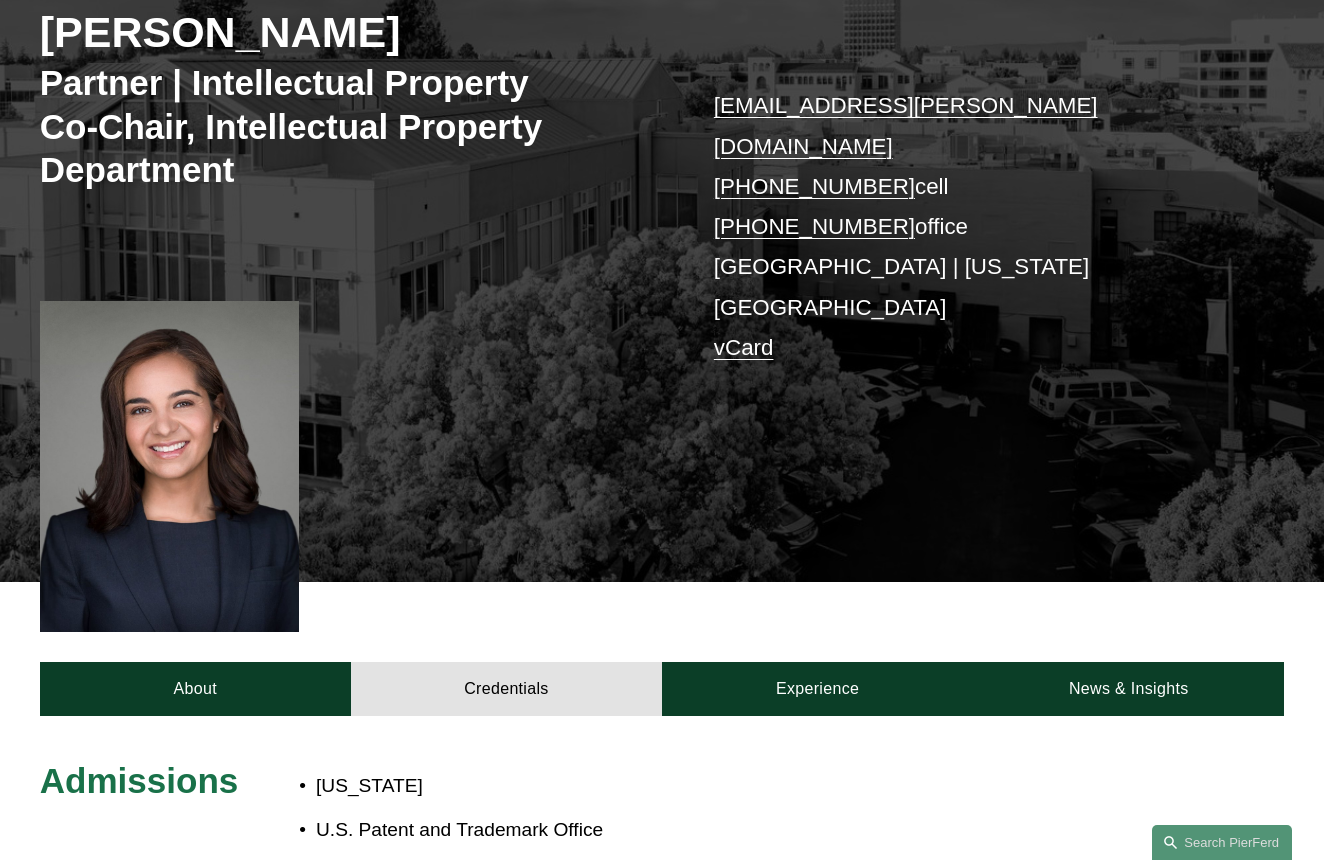 scroll, scrollTop: 309, scrollLeft: 0, axis: vertical 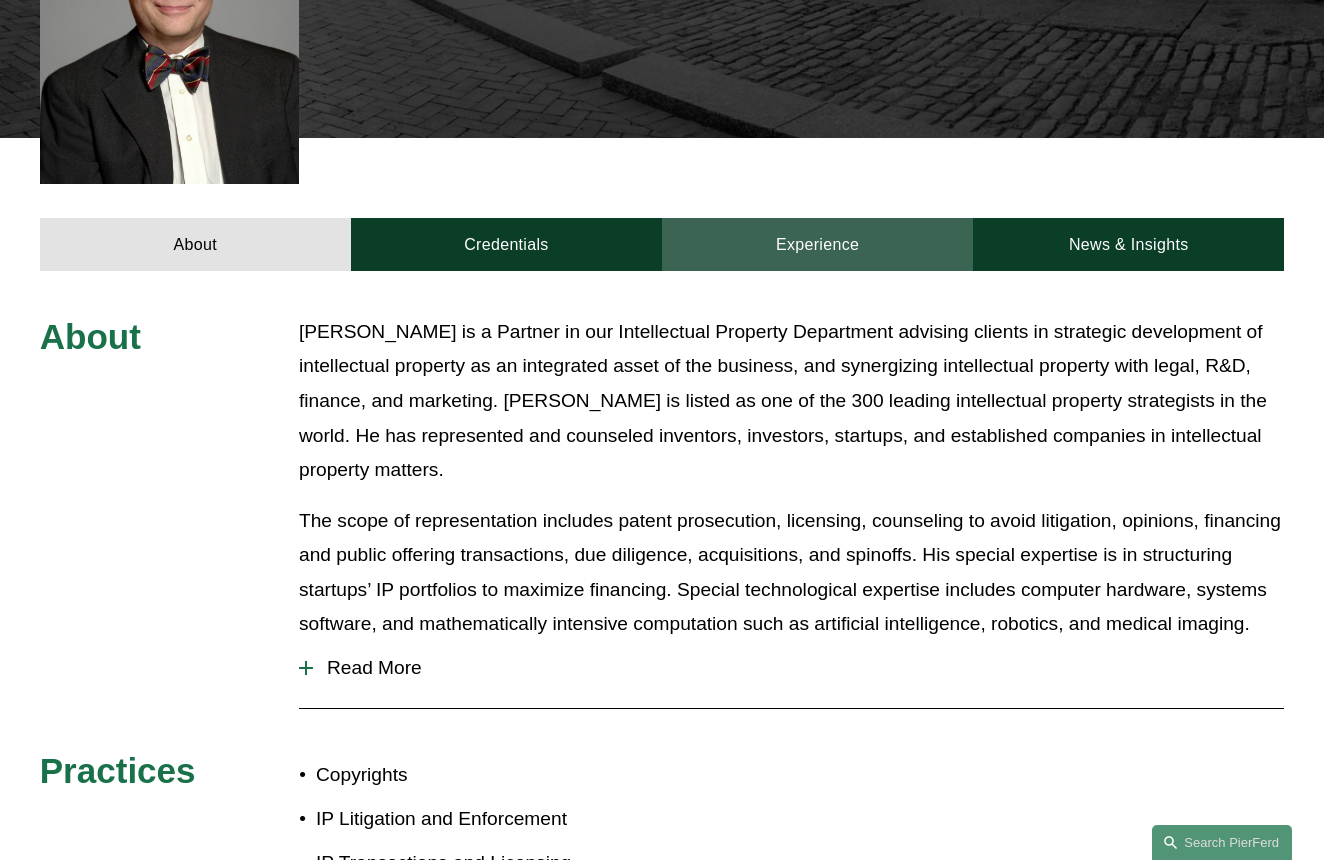 click on "Experience" at bounding box center [817, 245] 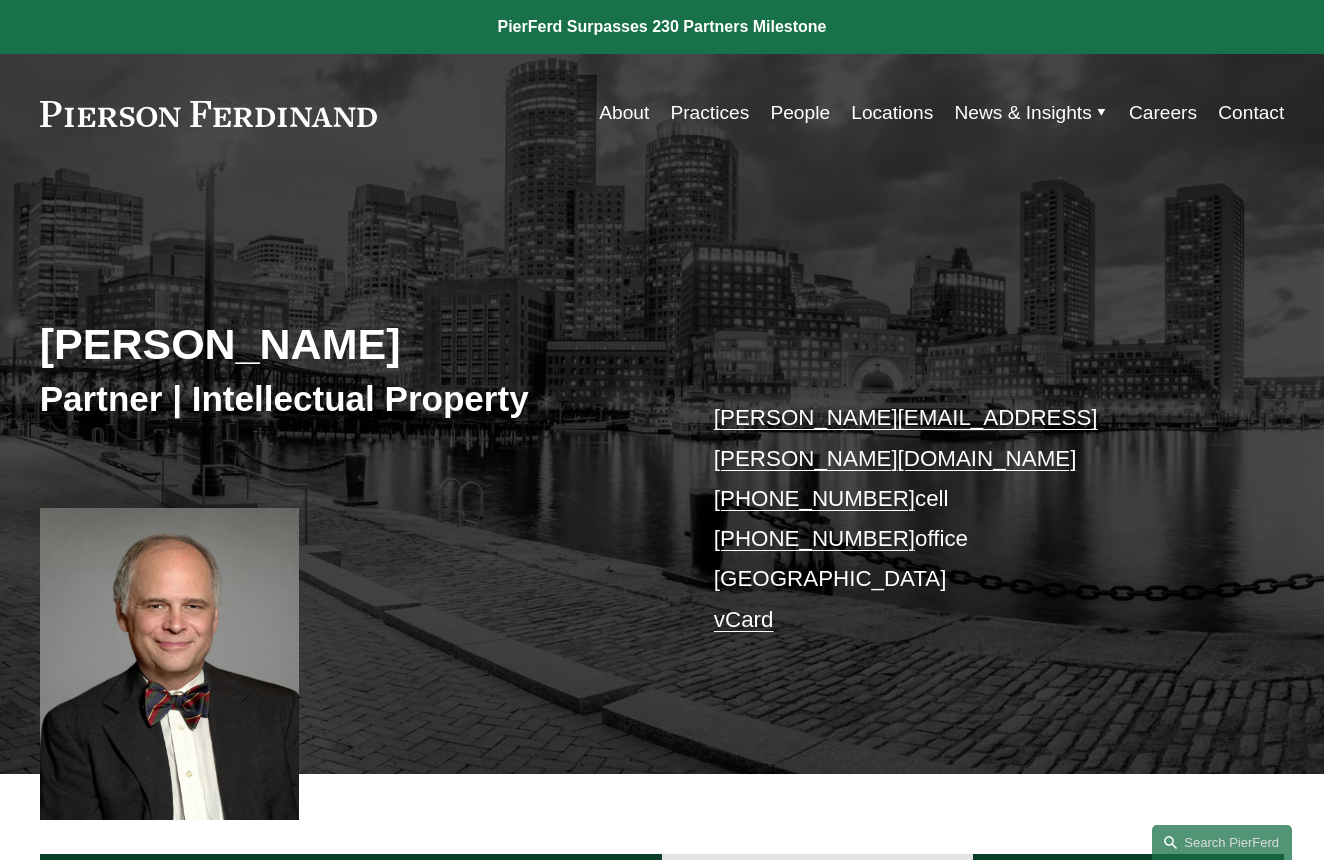 scroll, scrollTop: 0, scrollLeft: 0, axis: both 